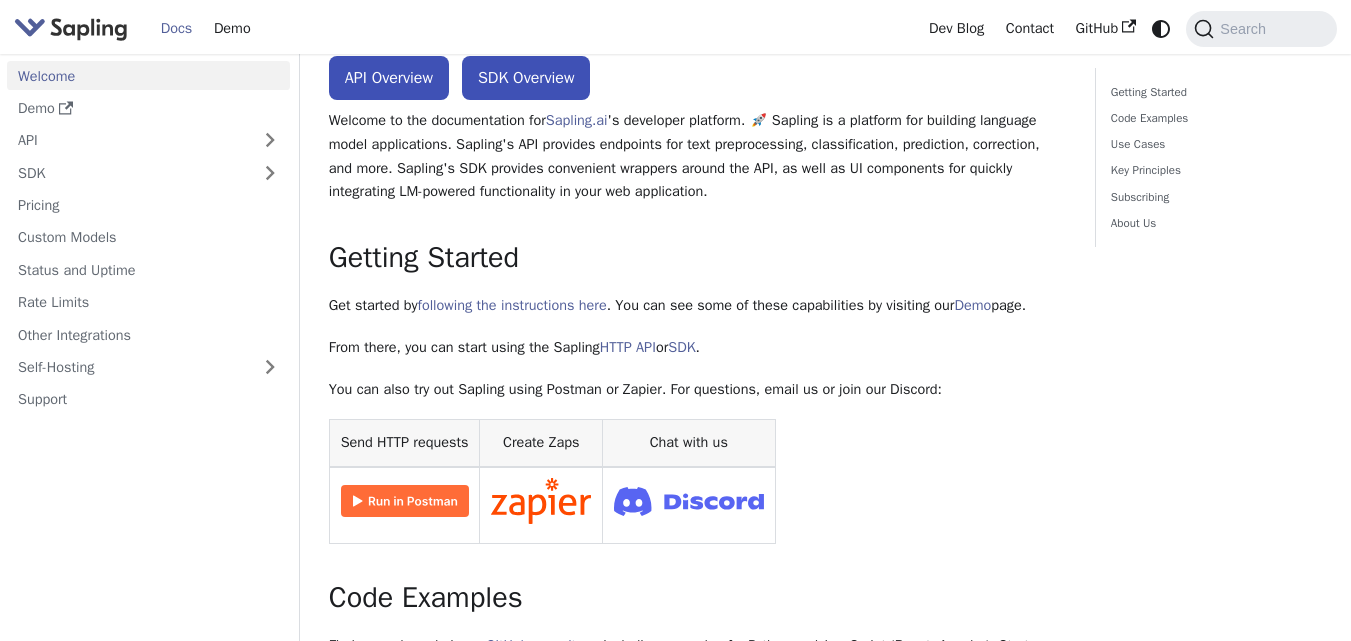 scroll, scrollTop: 0, scrollLeft: 0, axis: both 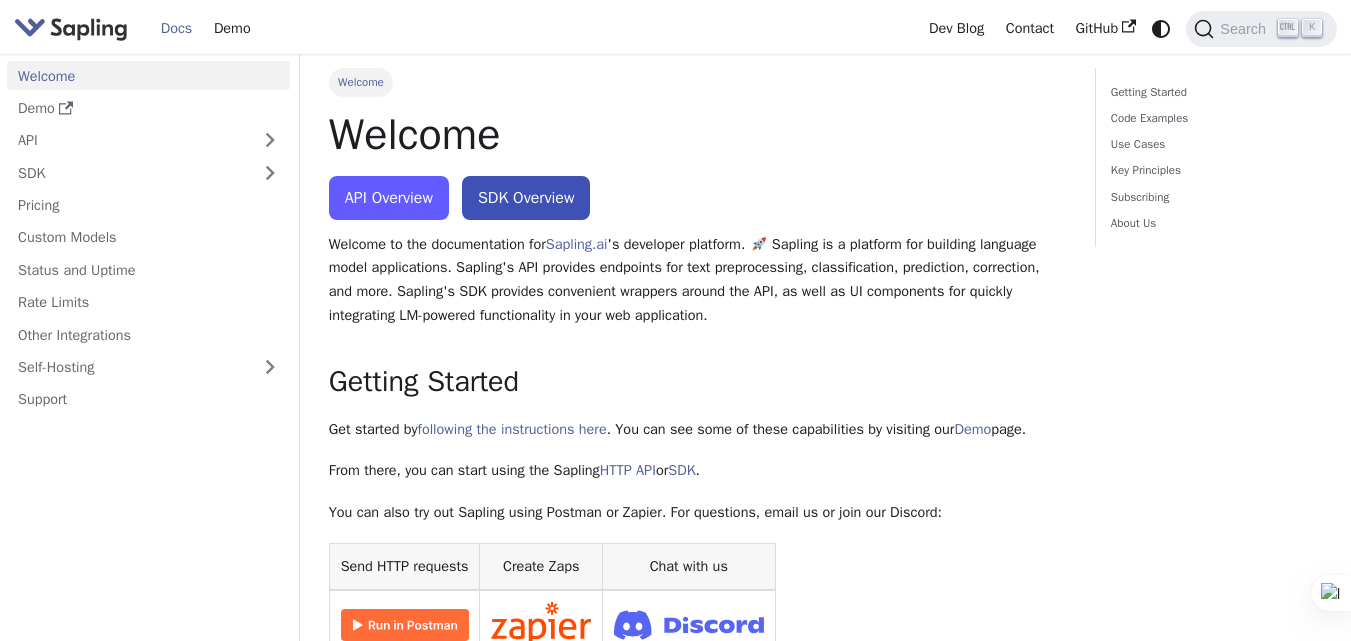 click on "API Overview" at bounding box center [389, 198] 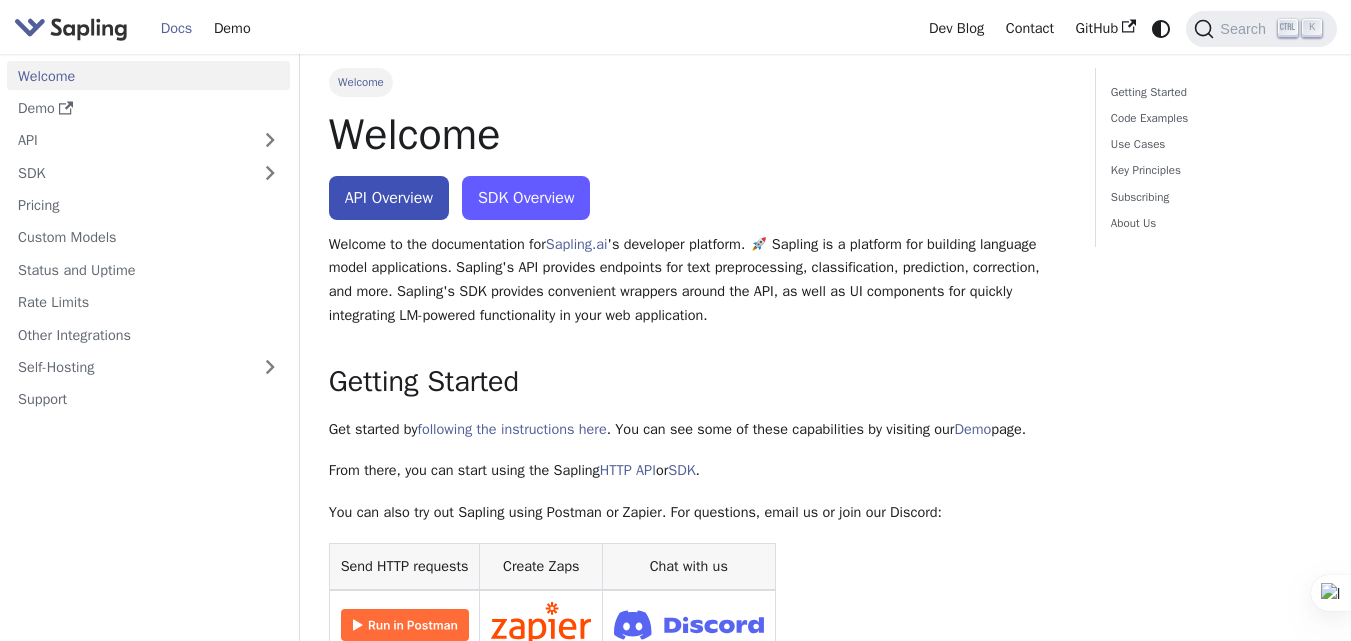 click on "SDK Overview" at bounding box center (526, 198) 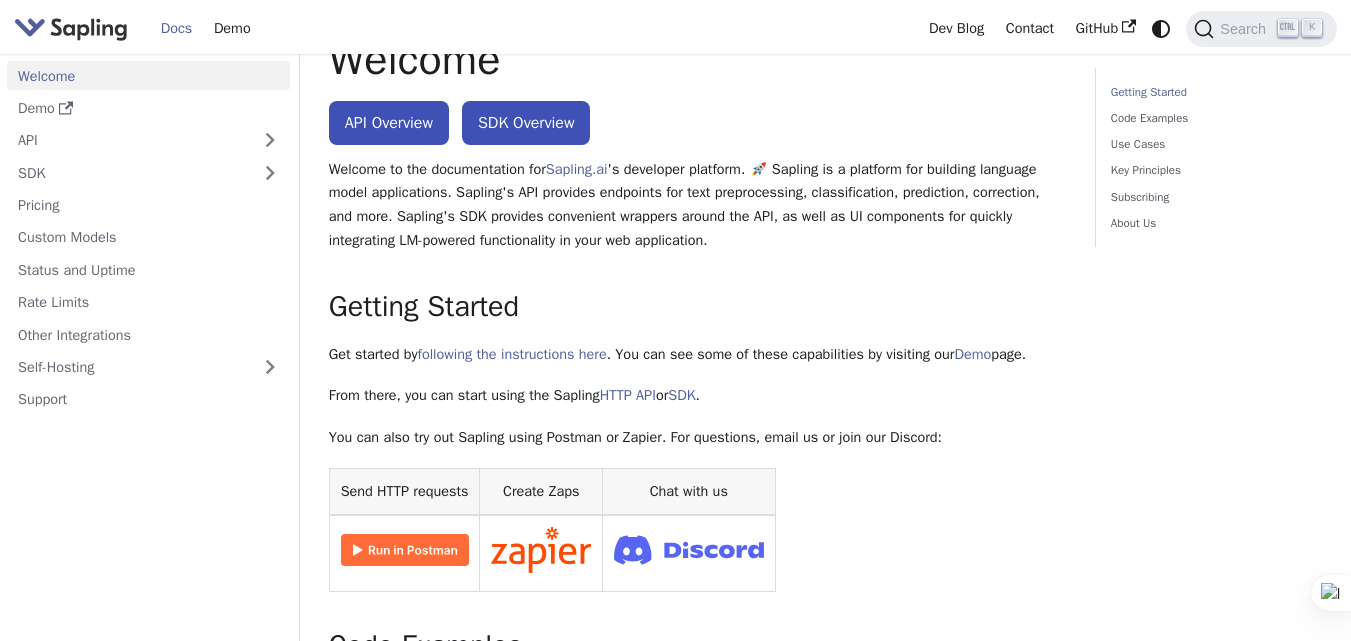 scroll, scrollTop: 0, scrollLeft: 0, axis: both 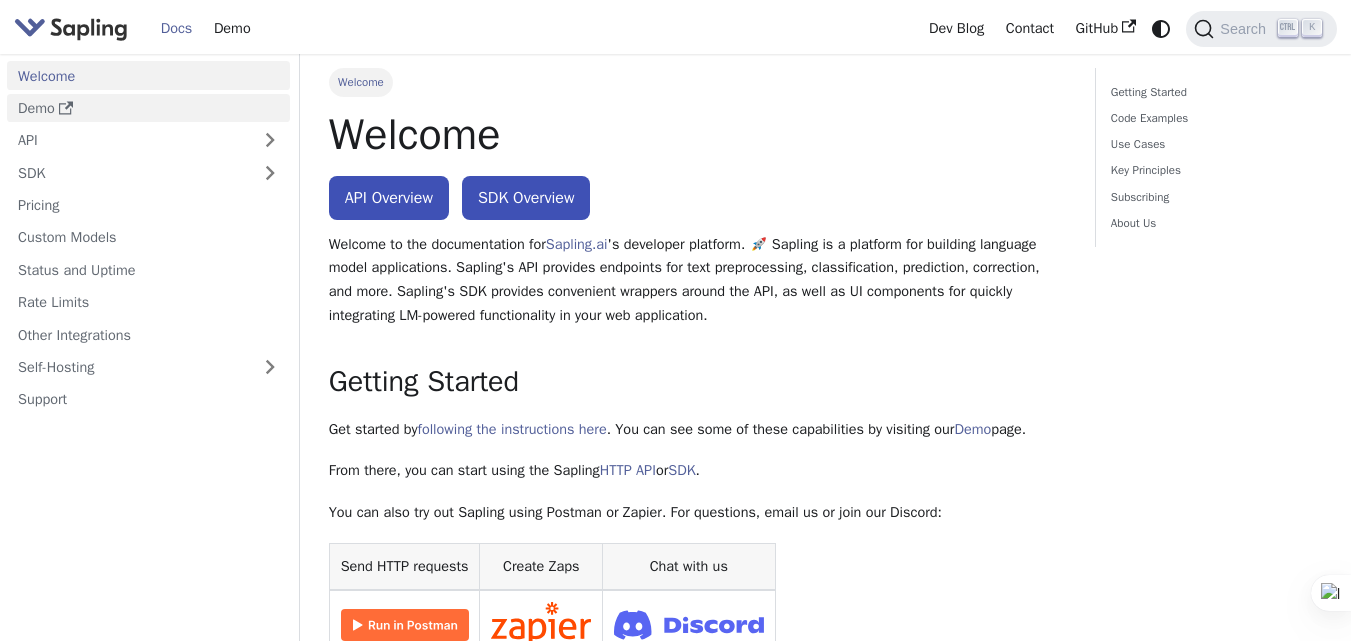 click on "Demo" at bounding box center [148, 108] 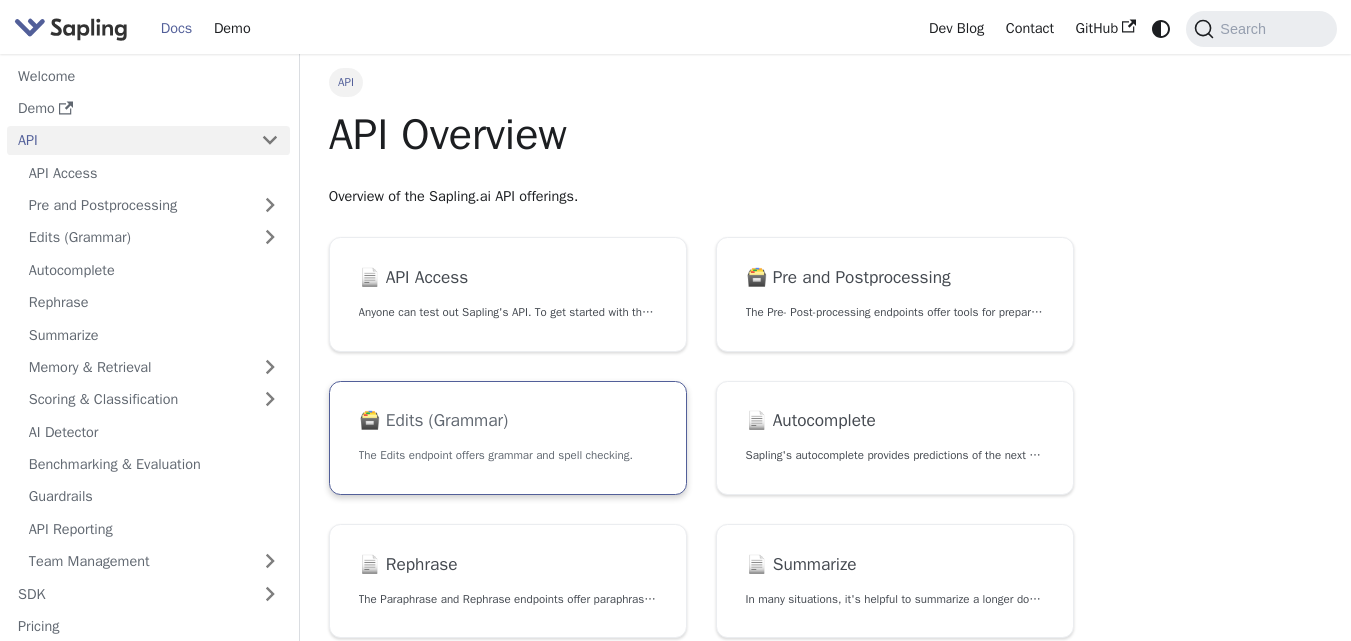 scroll, scrollTop: 0, scrollLeft: 0, axis: both 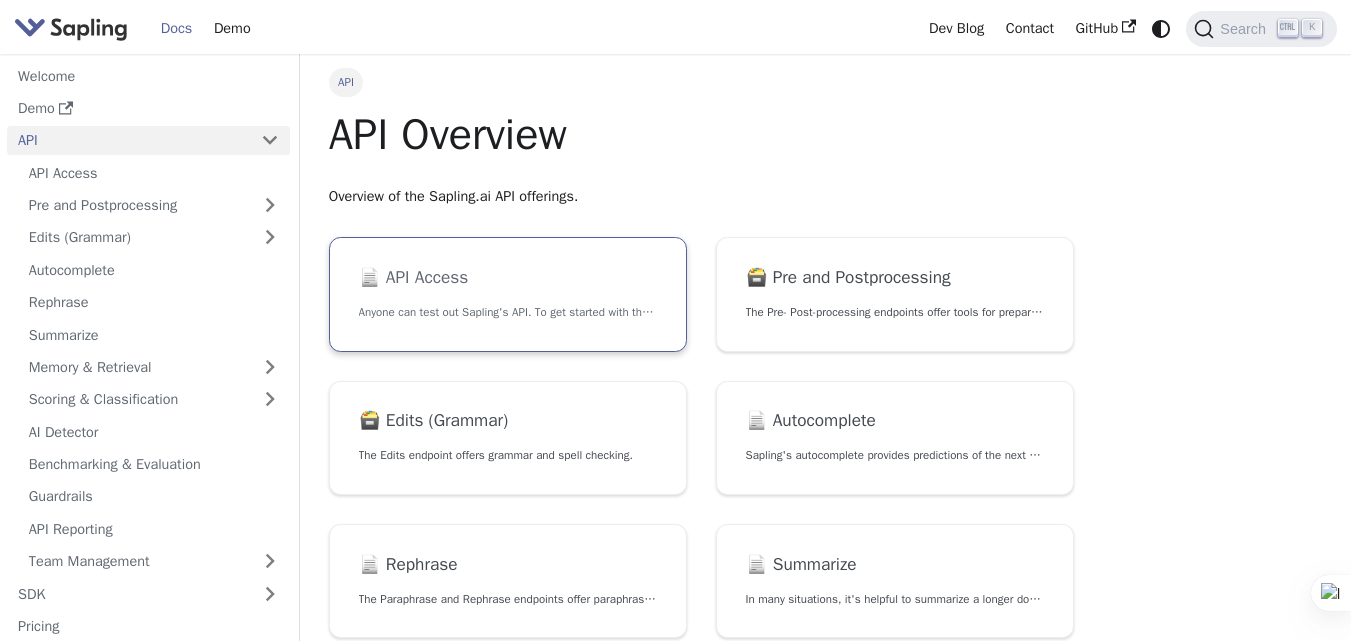 click on "📄️   API Access Anyone can test out Sapling's API. To get started with the API, simply:" at bounding box center [508, 294] 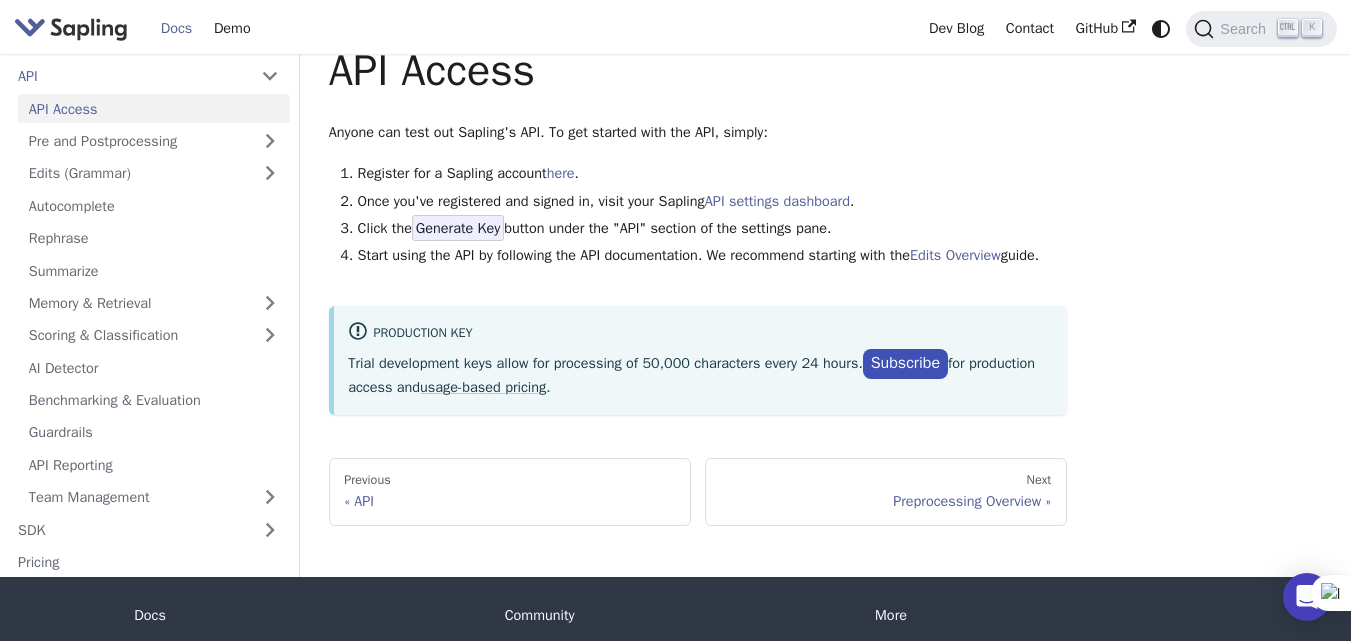 scroll, scrollTop: 200, scrollLeft: 0, axis: vertical 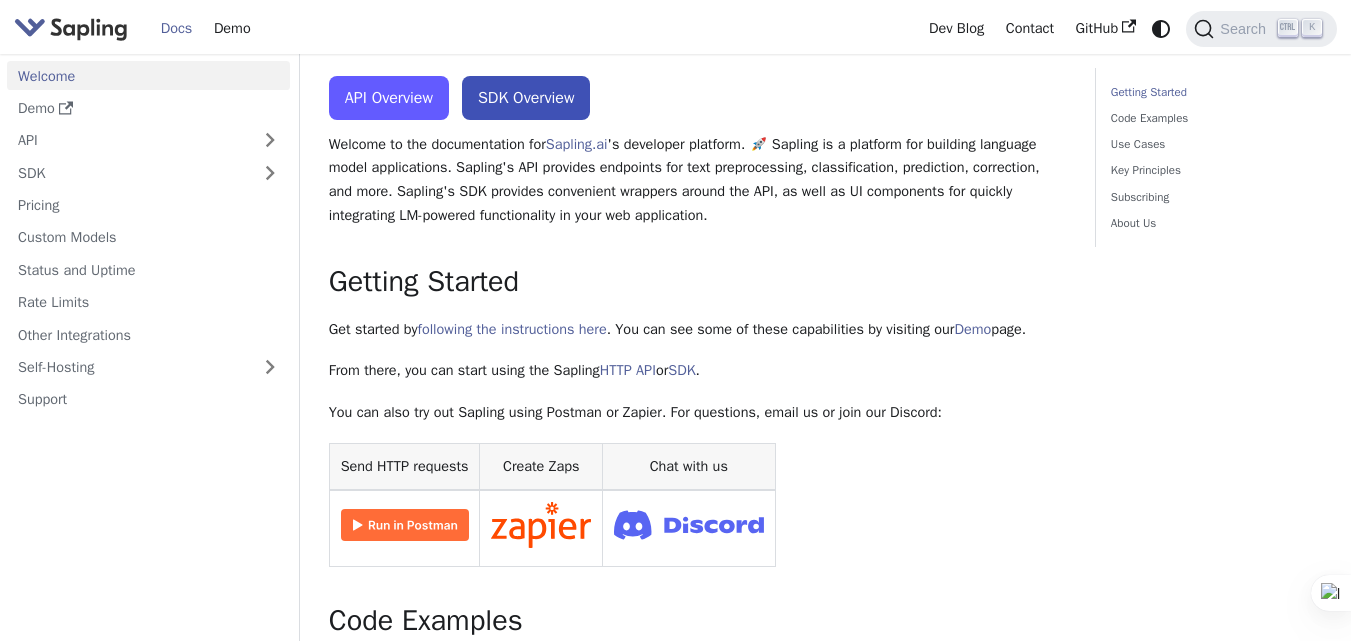click on "API Overview" at bounding box center [389, 98] 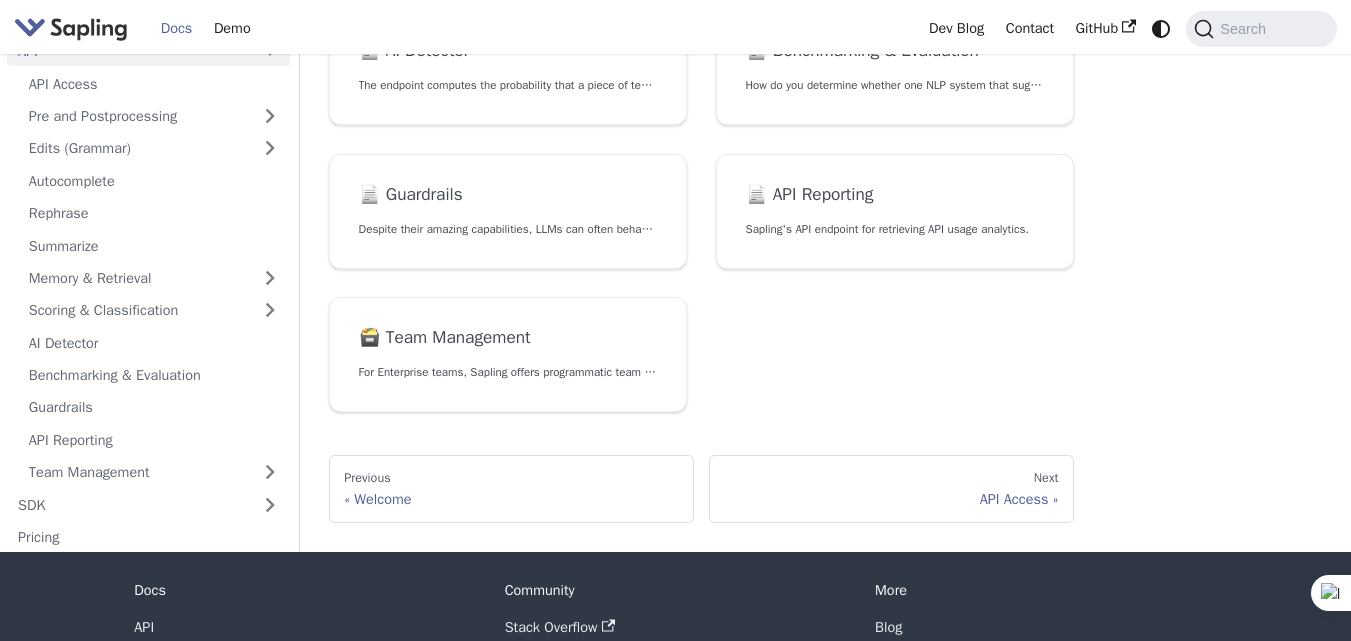 scroll, scrollTop: 800, scrollLeft: 0, axis: vertical 